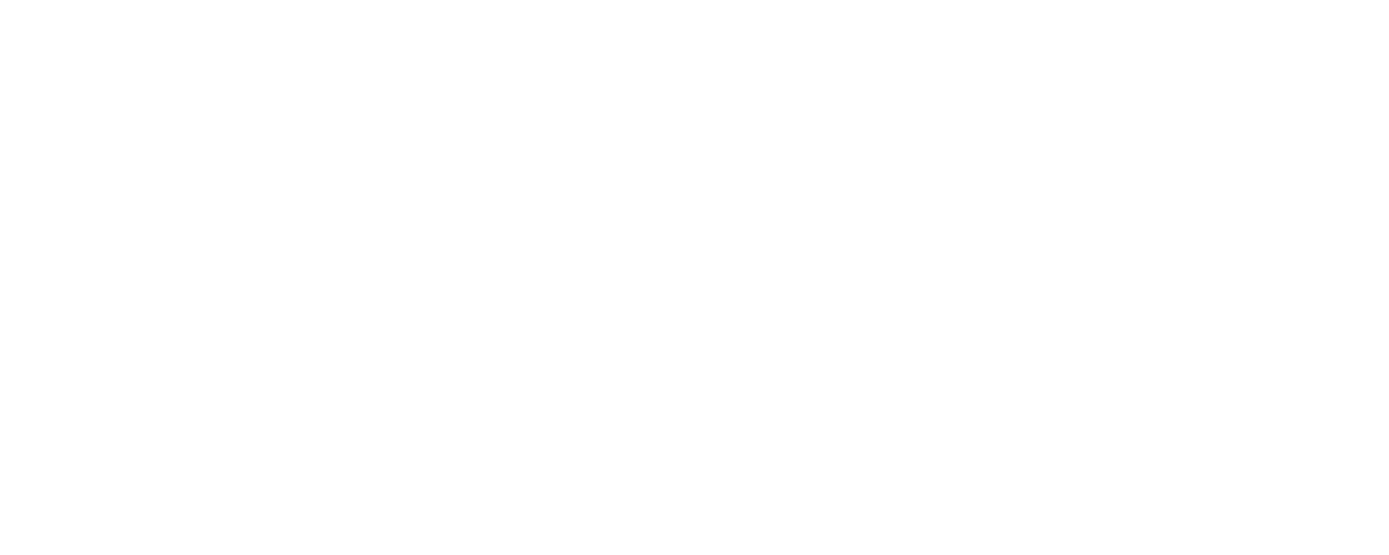 scroll, scrollTop: 0, scrollLeft: 0, axis: both 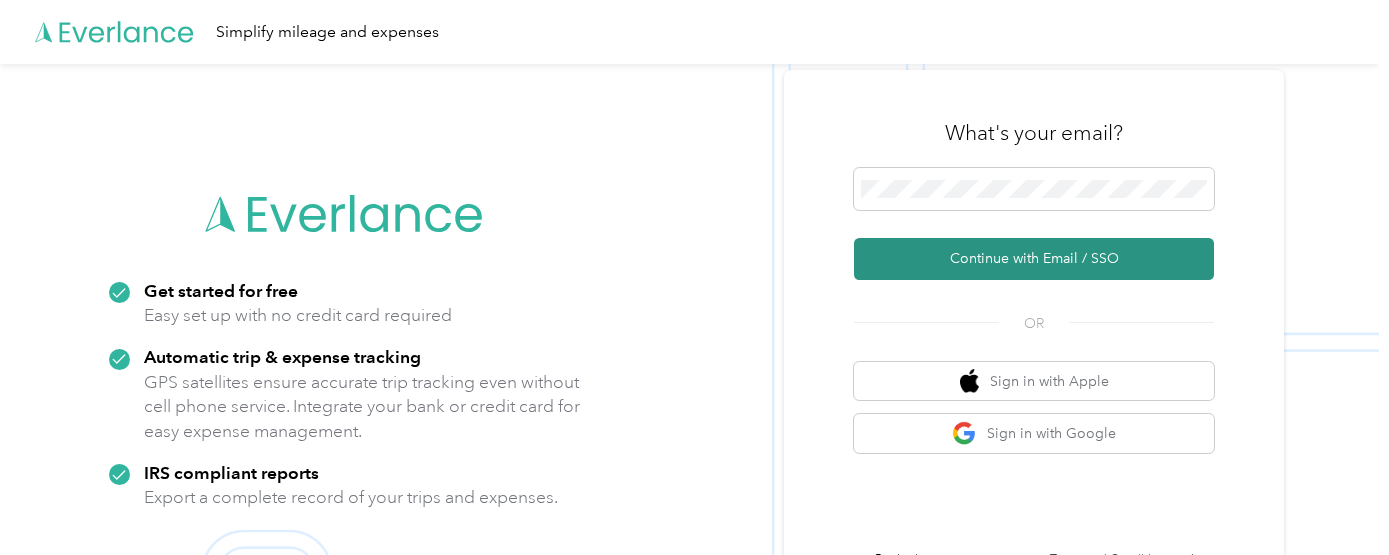 click on "Continue with Email / SSO" at bounding box center (1034, 259) 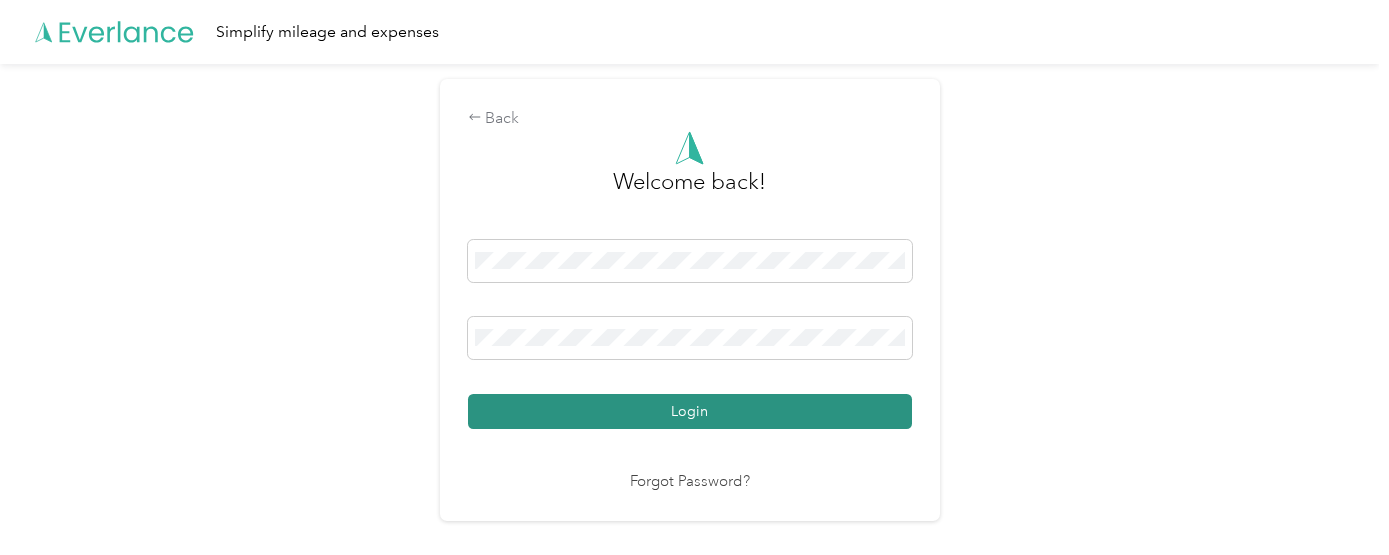 click on "Login" at bounding box center [690, 411] 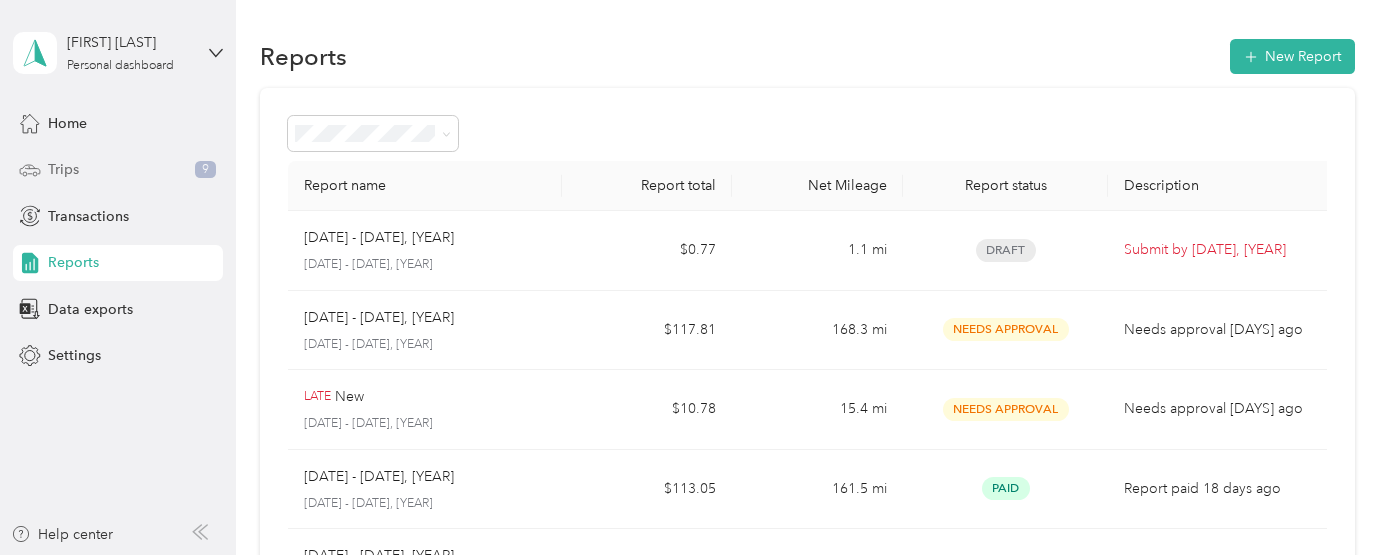 click on "Trips 9" at bounding box center (118, 170) 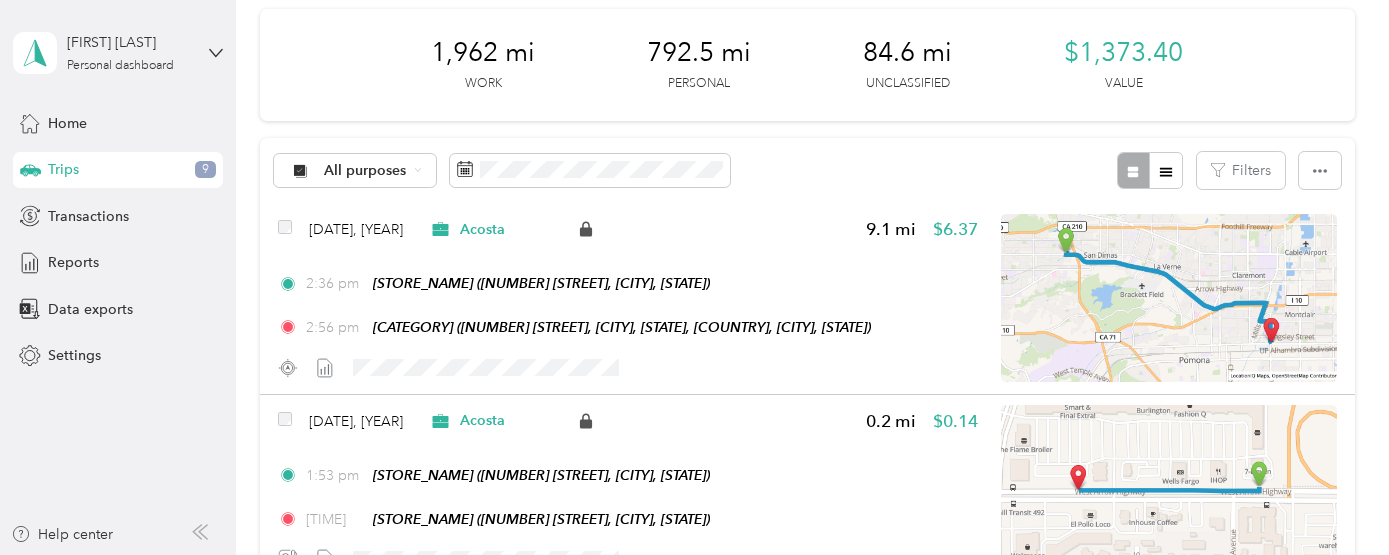 scroll, scrollTop: 70, scrollLeft: 0, axis: vertical 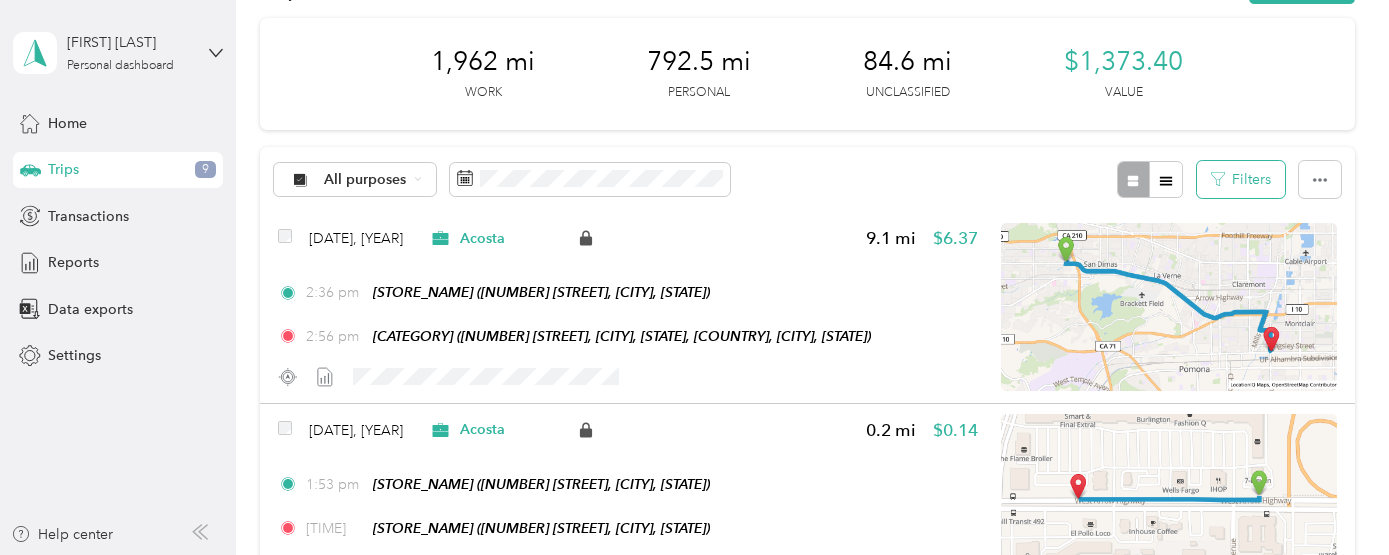 click on "Filters" at bounding box center (1241, 179) 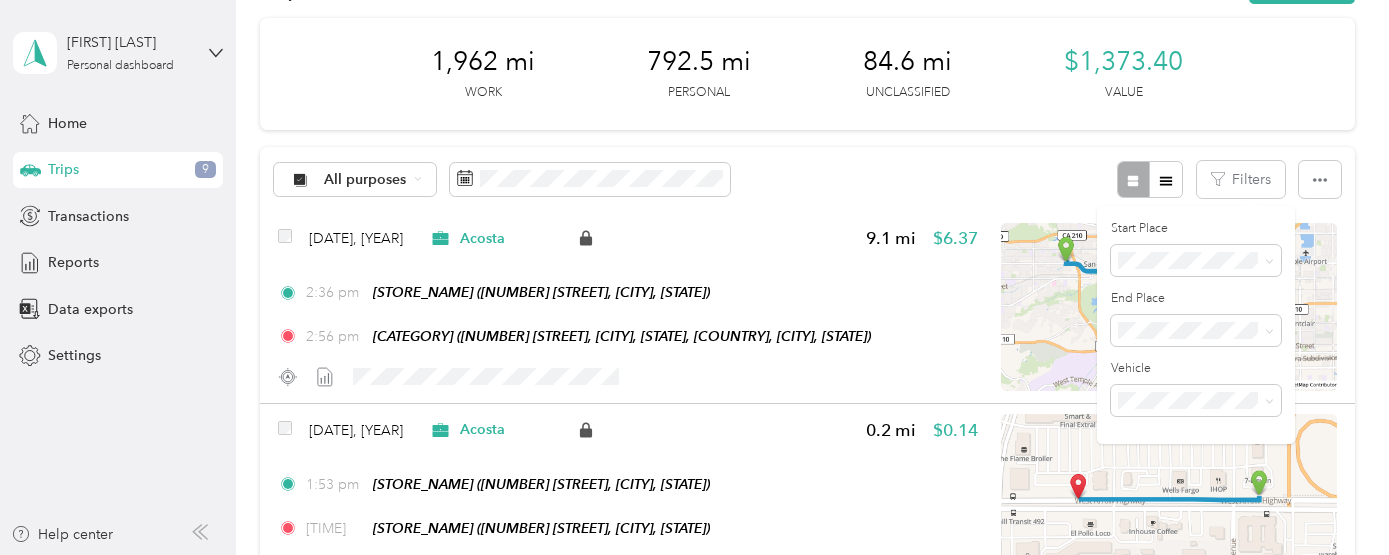 click on "All purposes Filters" at bounding box center (807, 179) 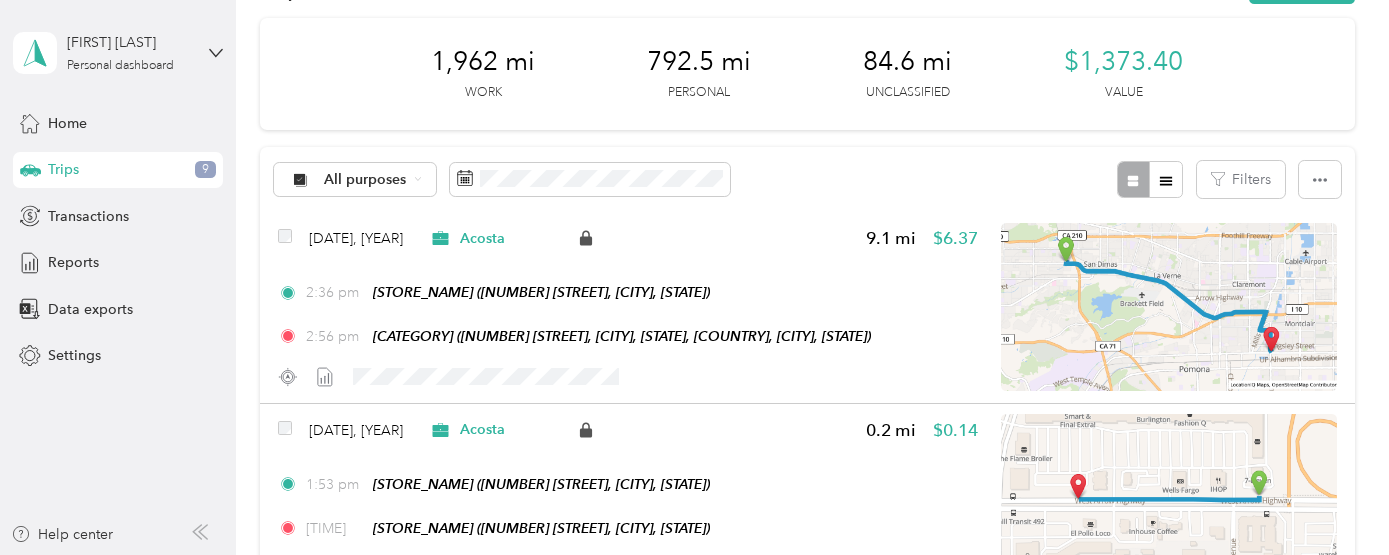 click on "Trips [NUMBER] Work [NUMBER] Personal [NUMBER] Unclassified [CURRENCY] Value" at bounding box center (807, 74) 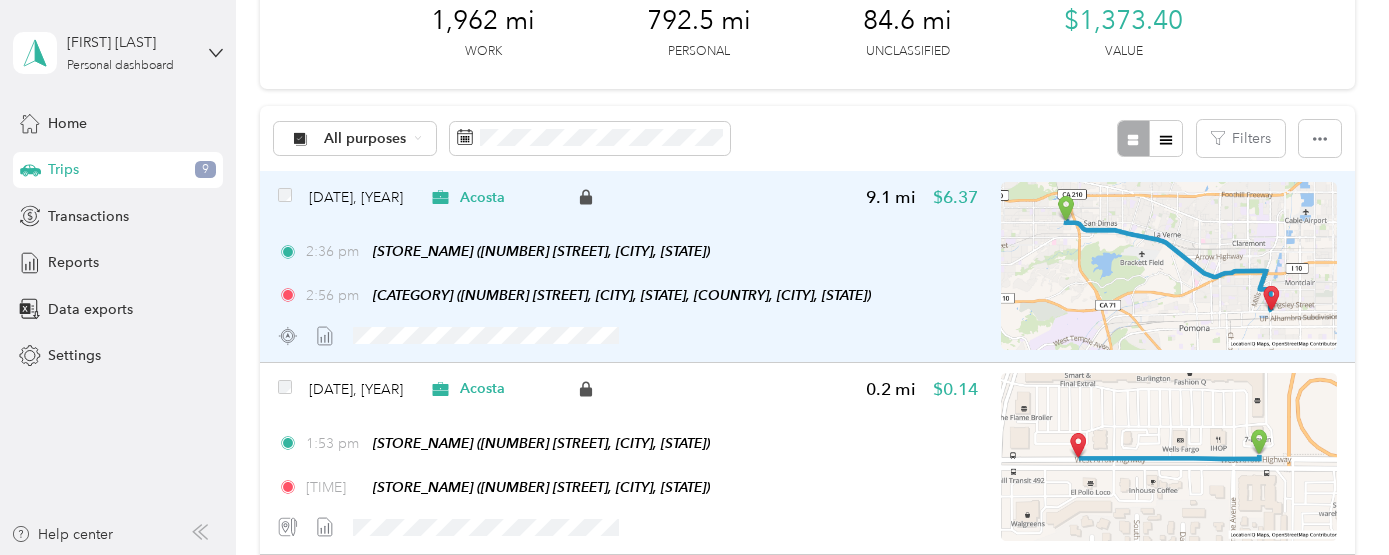 scroll, scrollTop: 112, scrollLeft: 0, axis: vertical 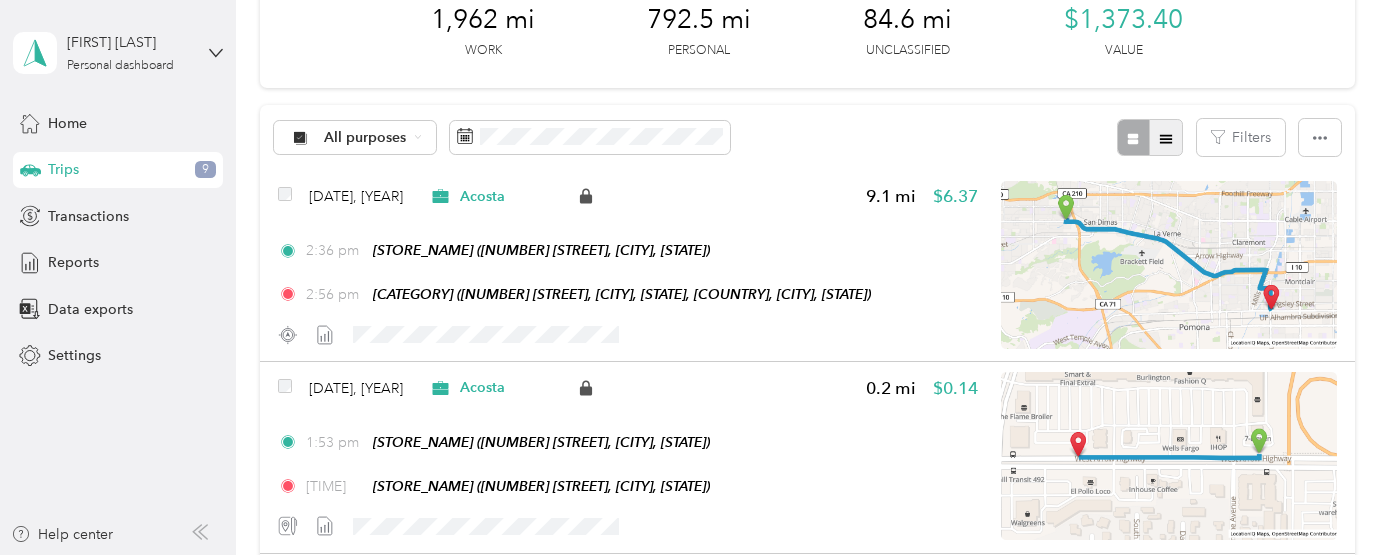 click 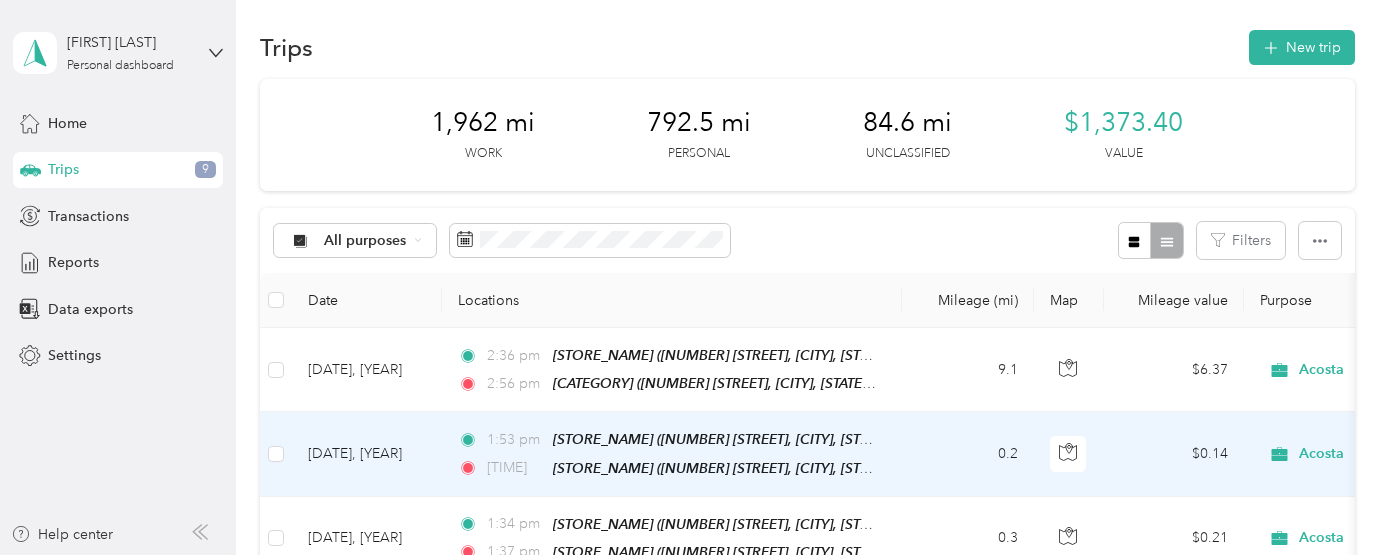 scroll, scrollTop: 0, scrollLeft: 0, axis: both 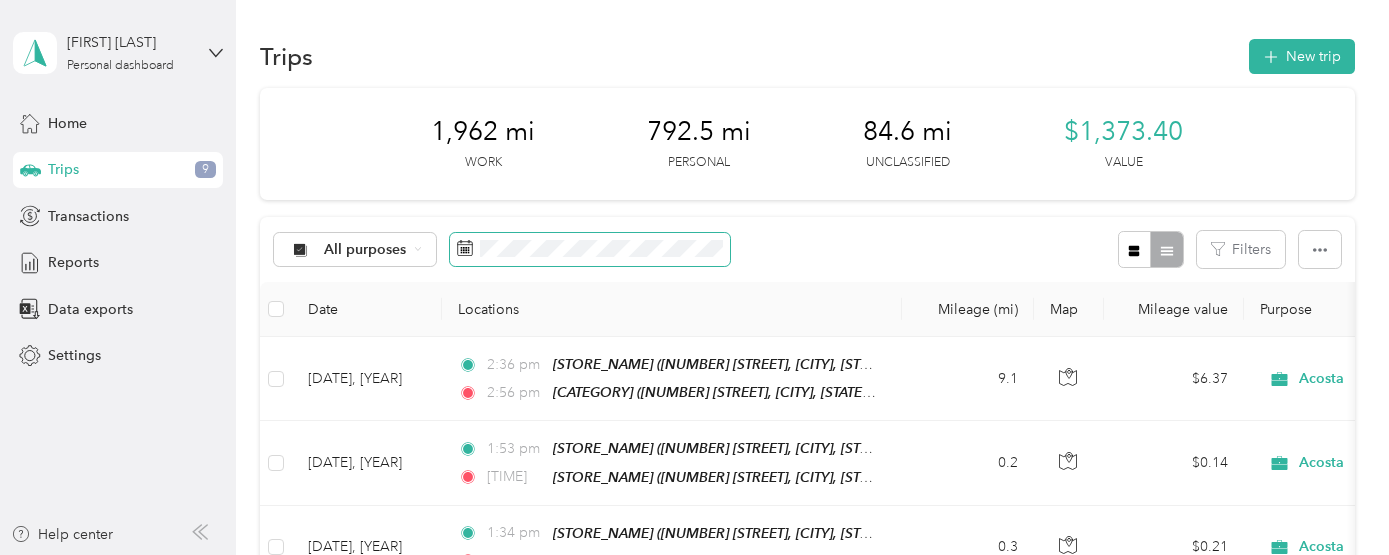 click 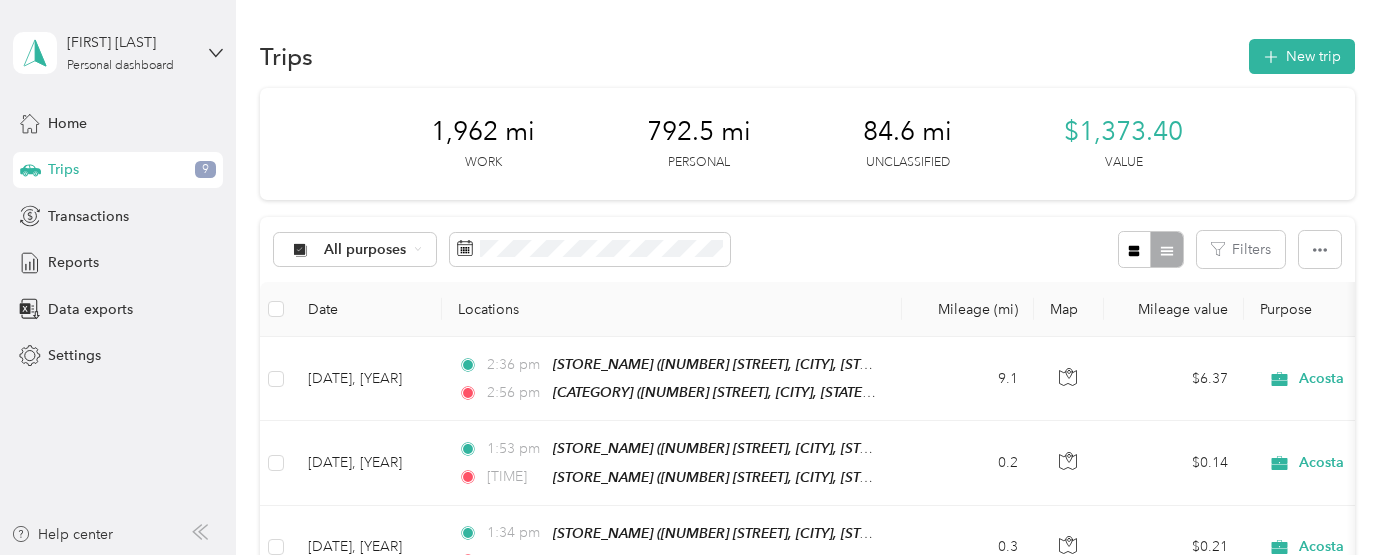 click on "Trips" at bounding box center (63, 169) 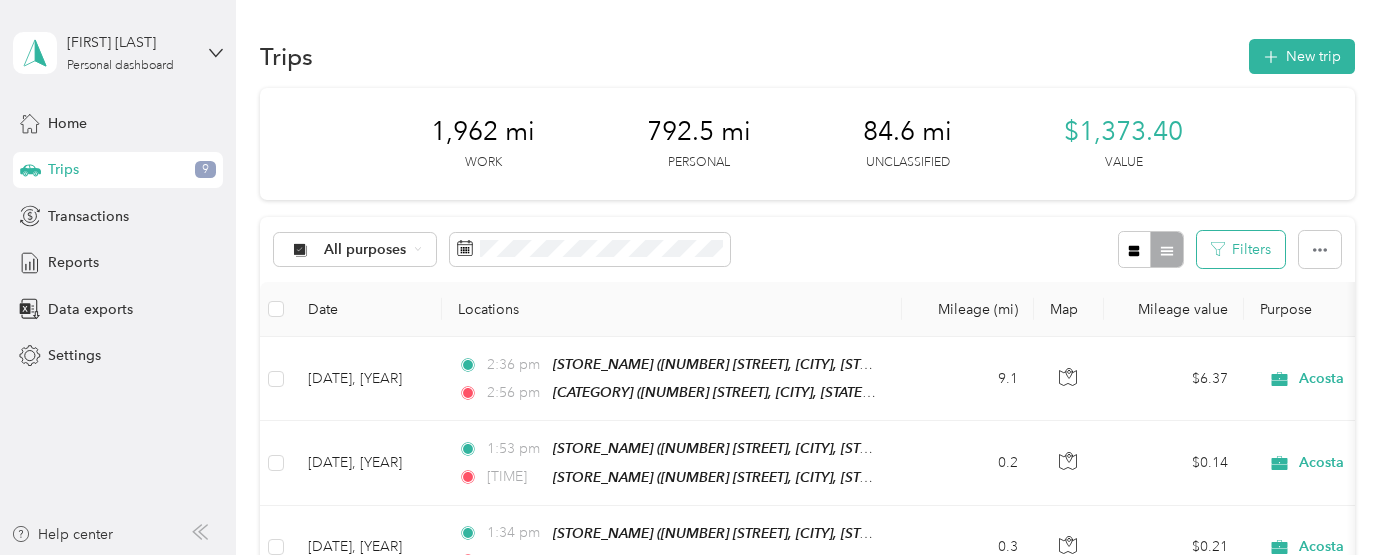 click on "Filters" at bounding box center (1241, 249) 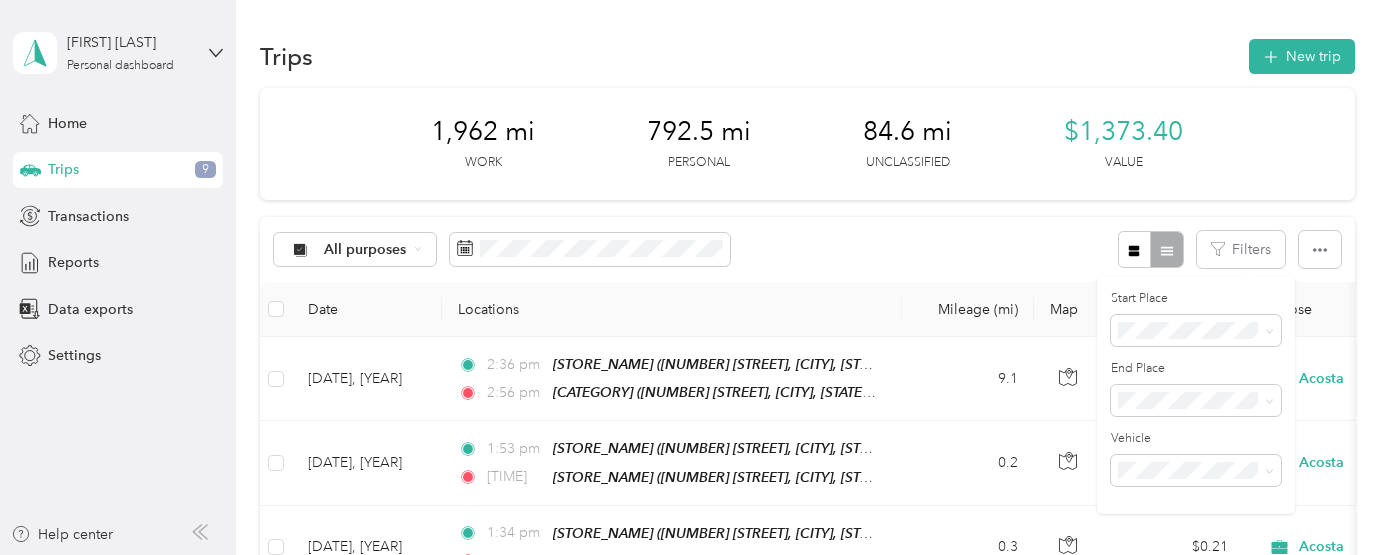 click on "All purposes Filters" at bounding box center (807, 249) 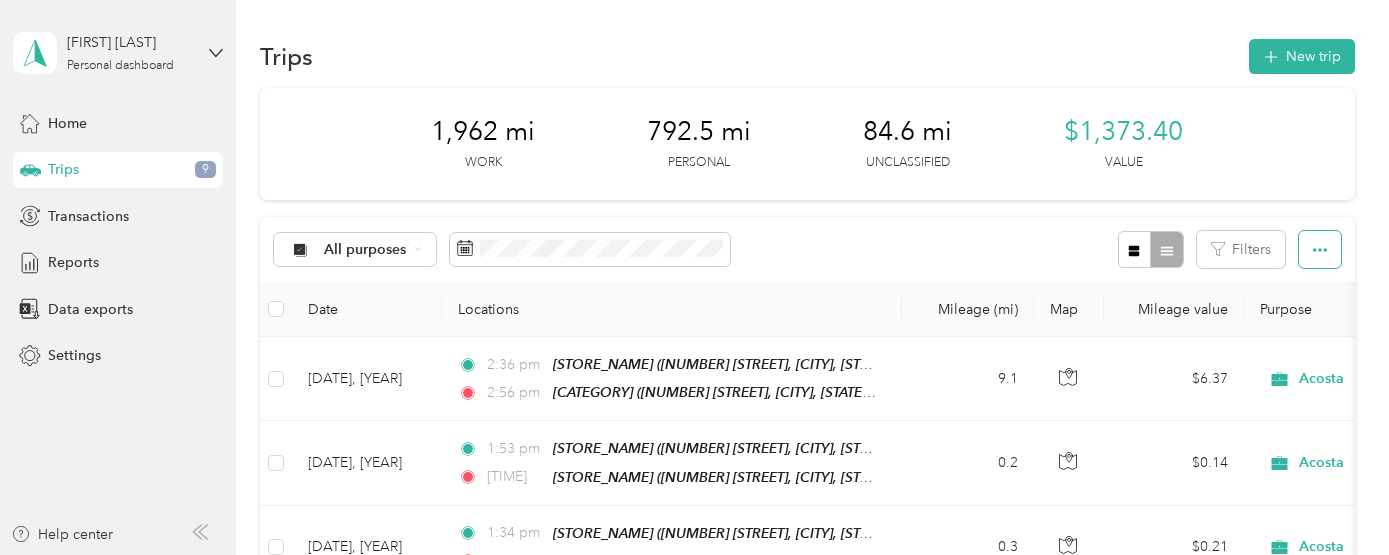 click 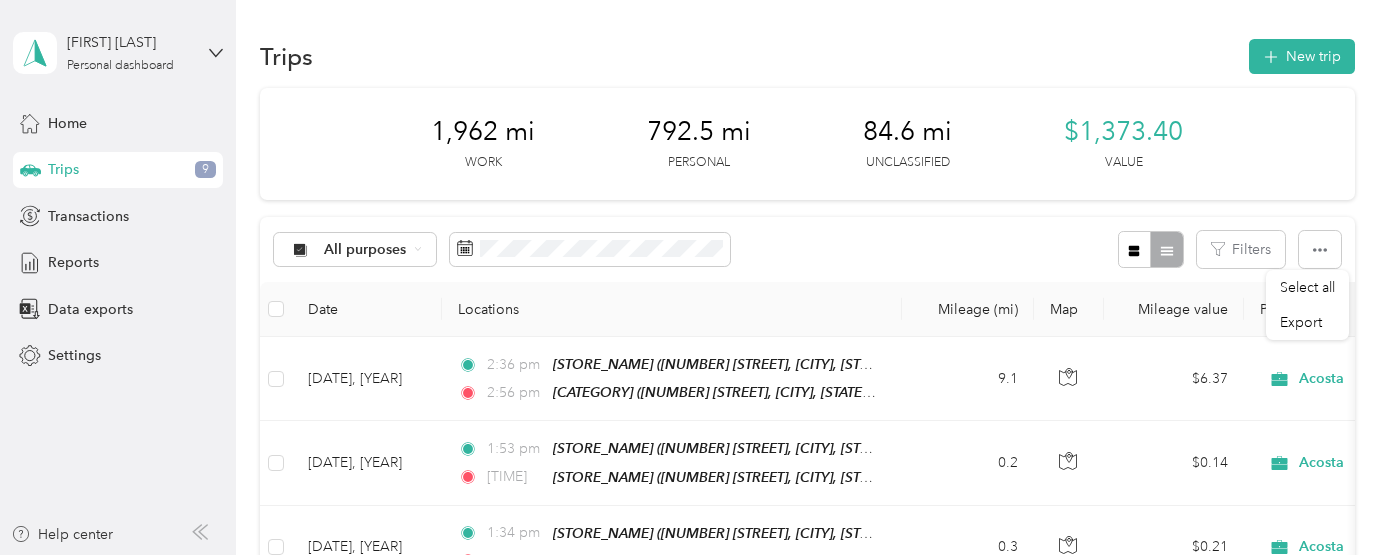 click on "All purposes Filters" at bounding box center (807, 249) 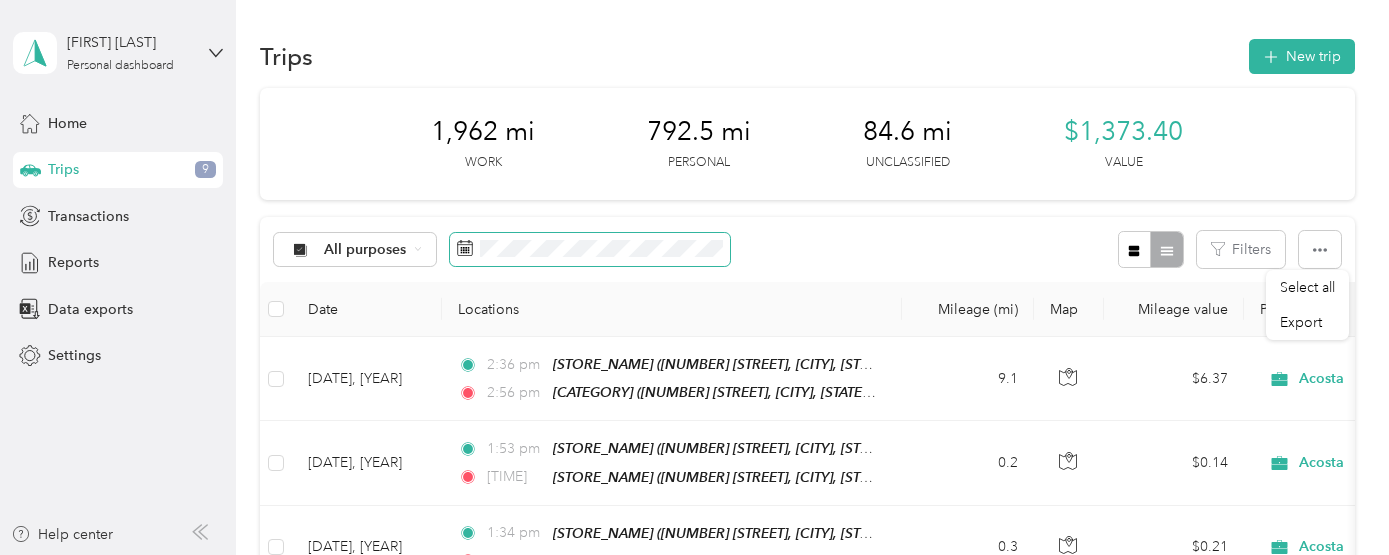 click 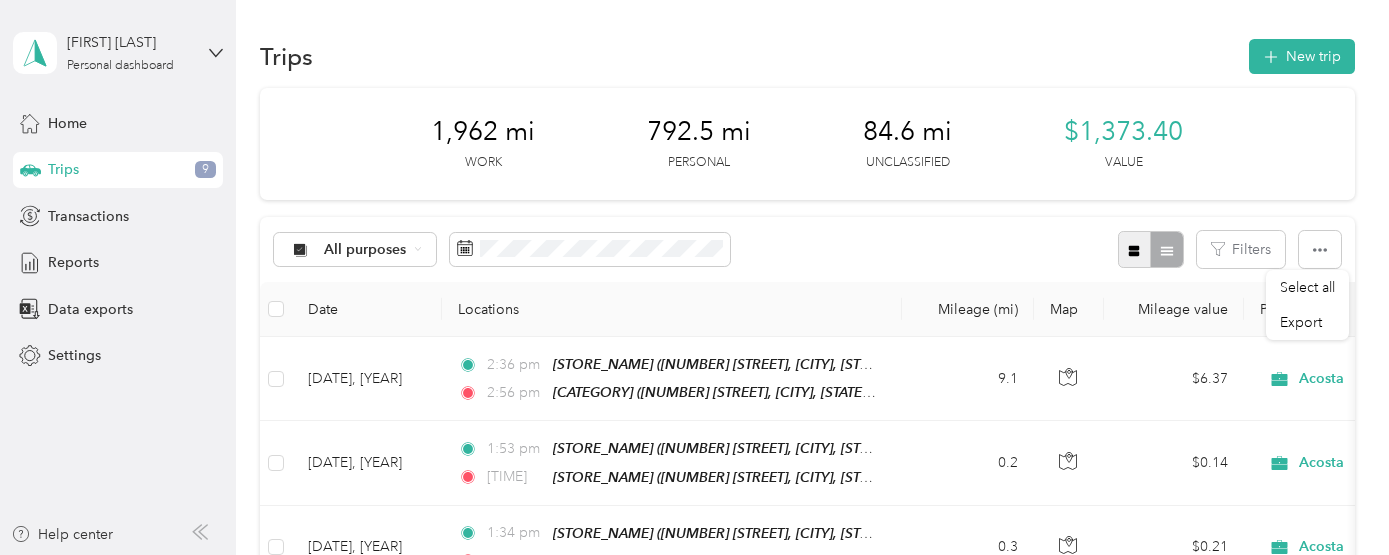 click 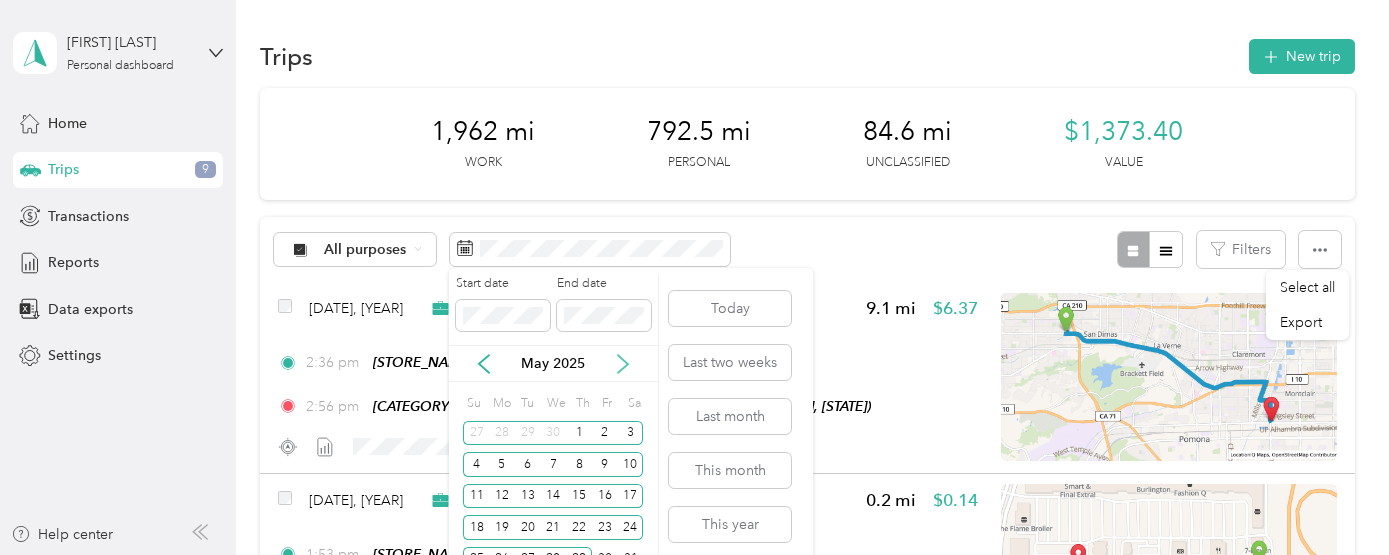 click 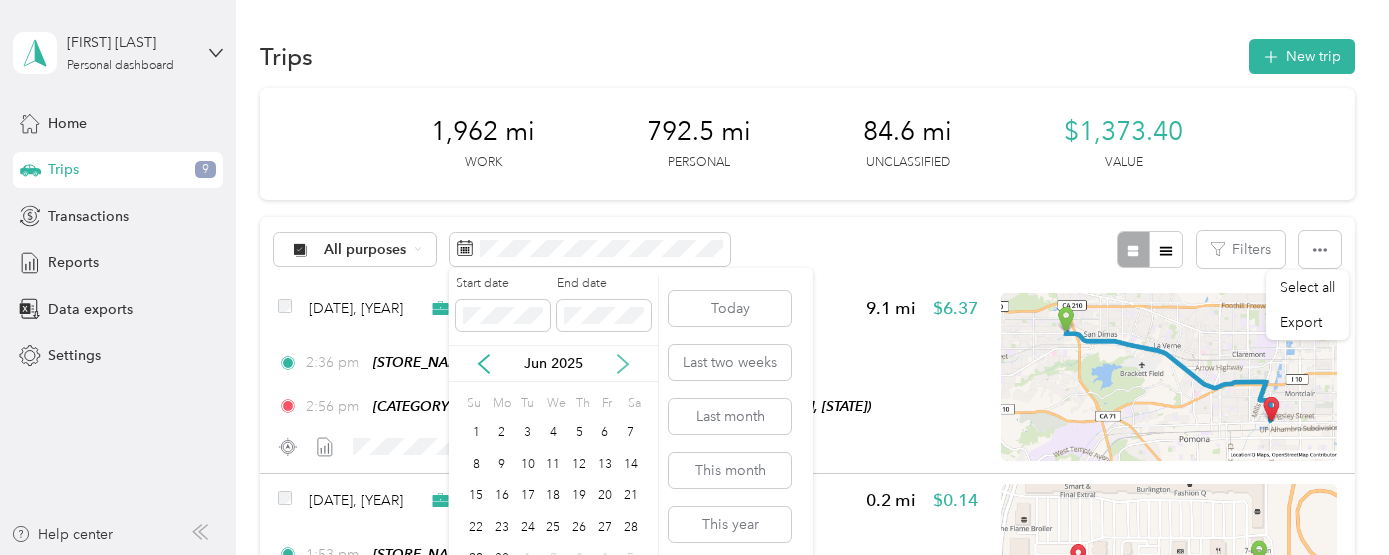 click 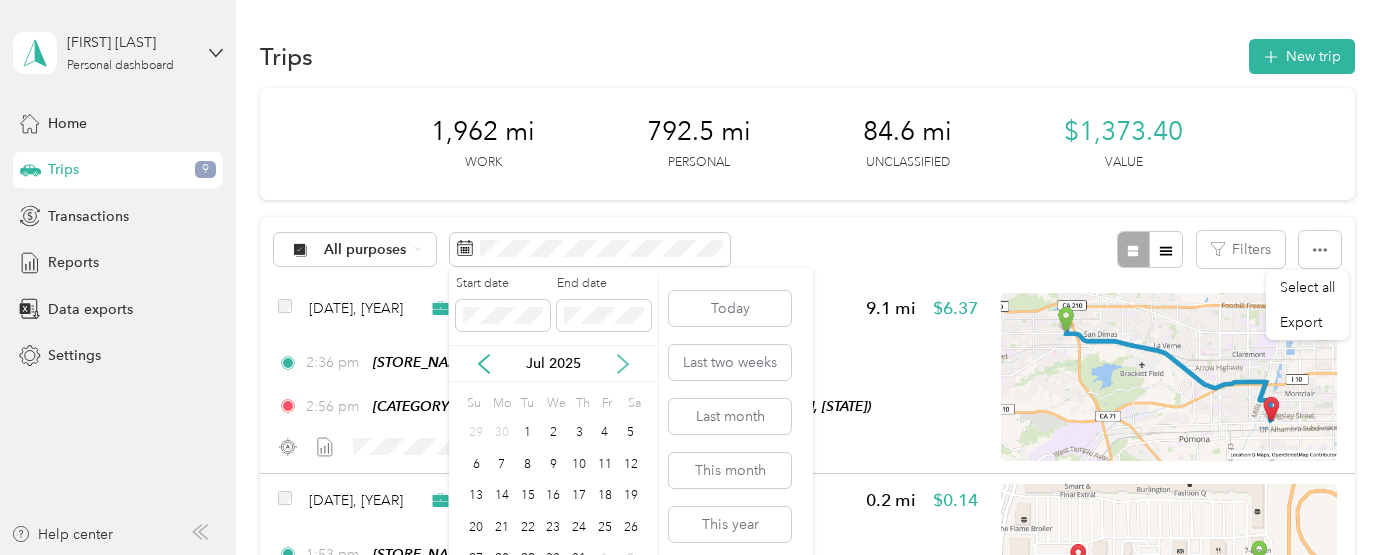click 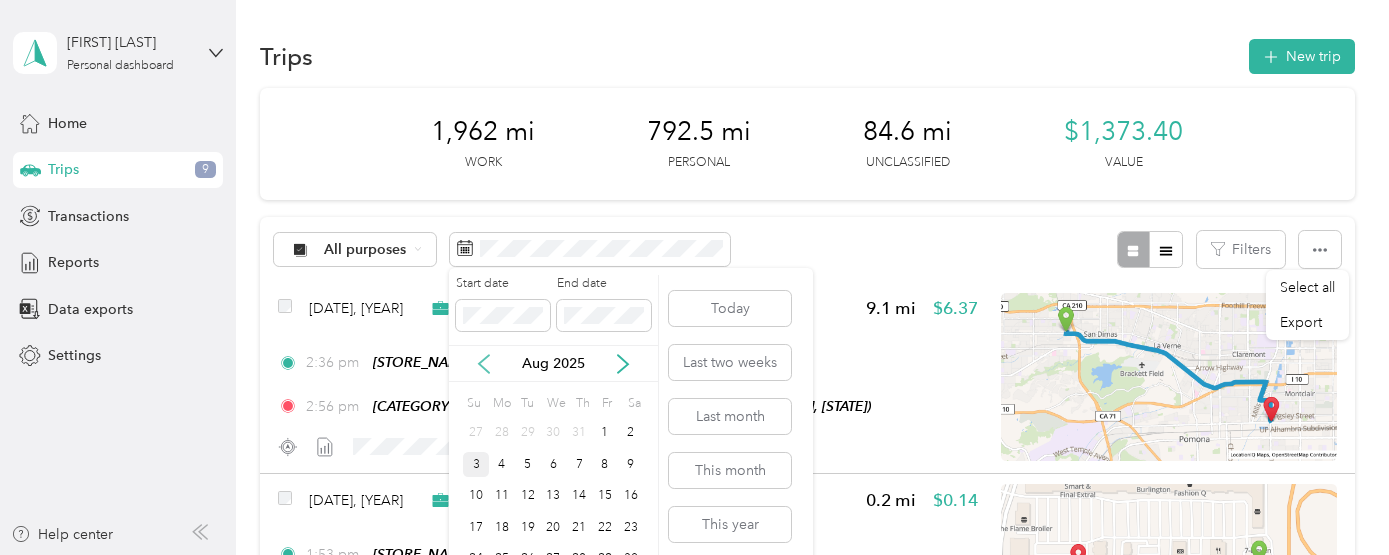 click 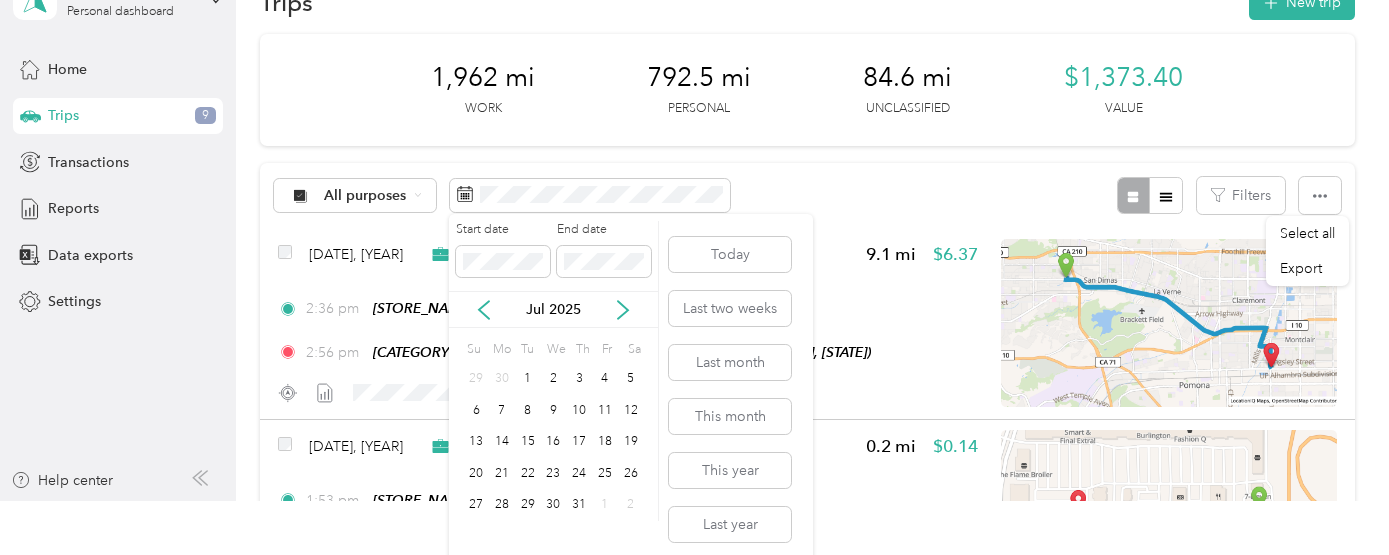 scroll, scrollTop: 63, scrollLeft: 0, axis: vertical 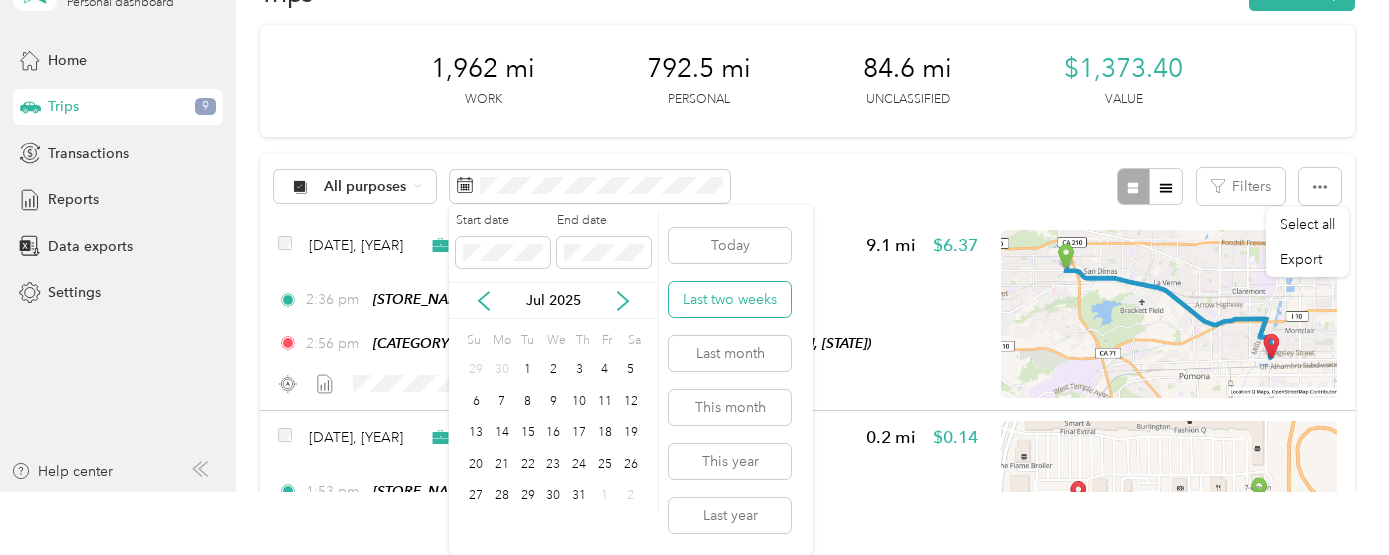 click on "Last two weeks" at bounding box center [730, 299] 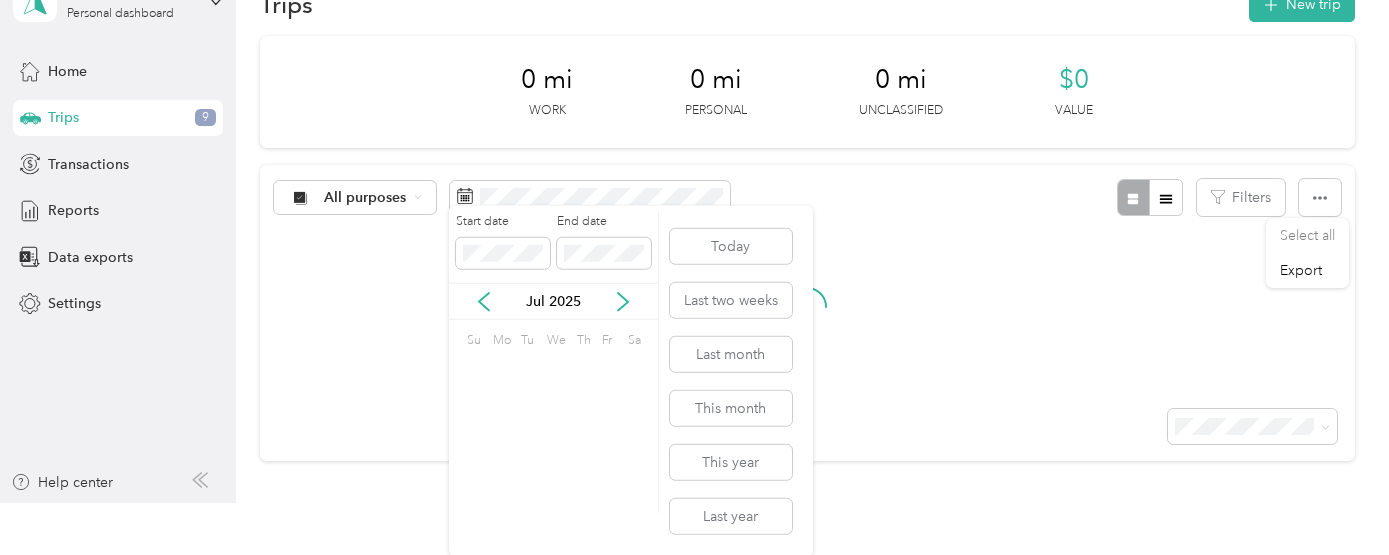 scroll, scrollTop: 0, scrollLeft: 0, axis: both 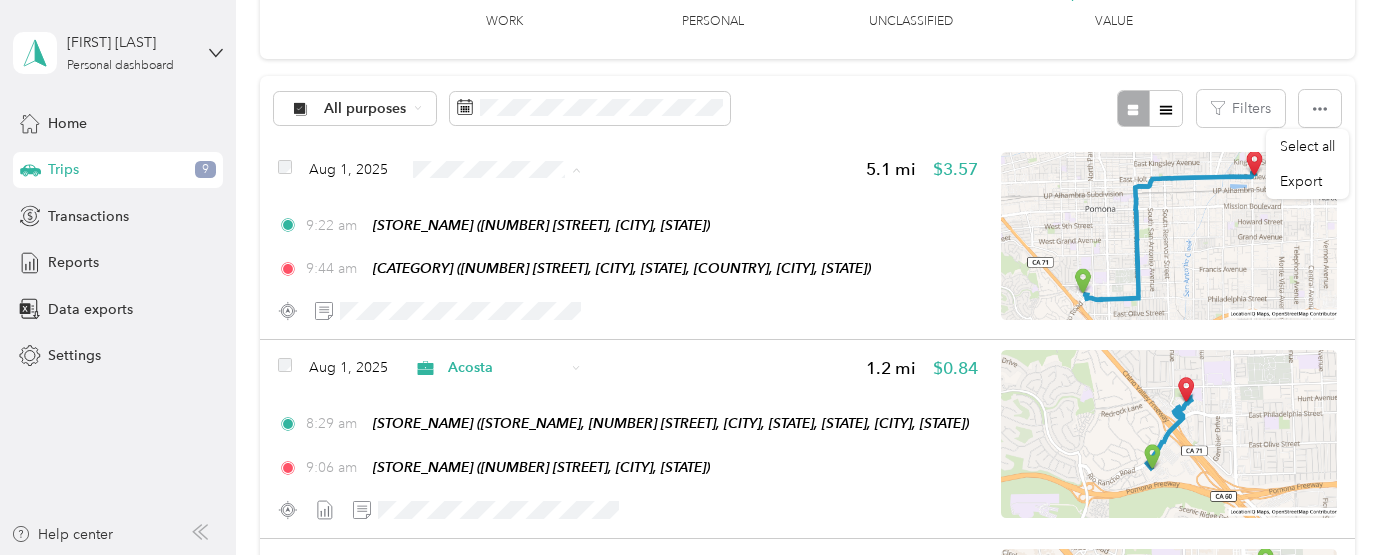 click on "Acosta" at bounding box center (495, 206) 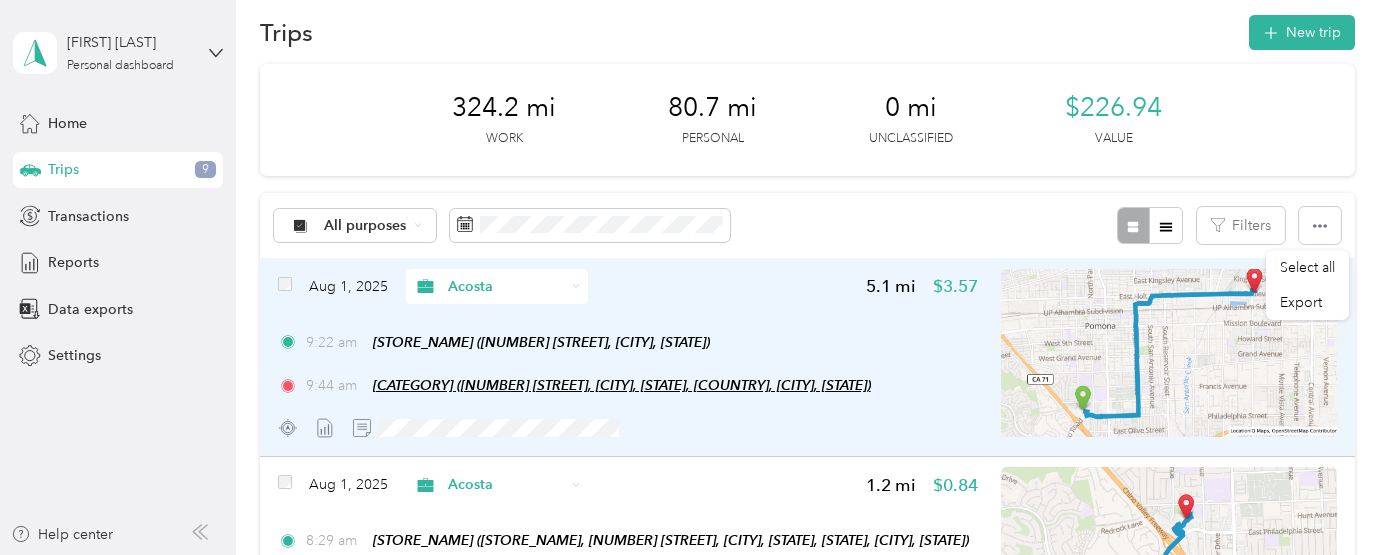 scroll, scrollTop: 10, scrollLeft: 0, axis: vertical 